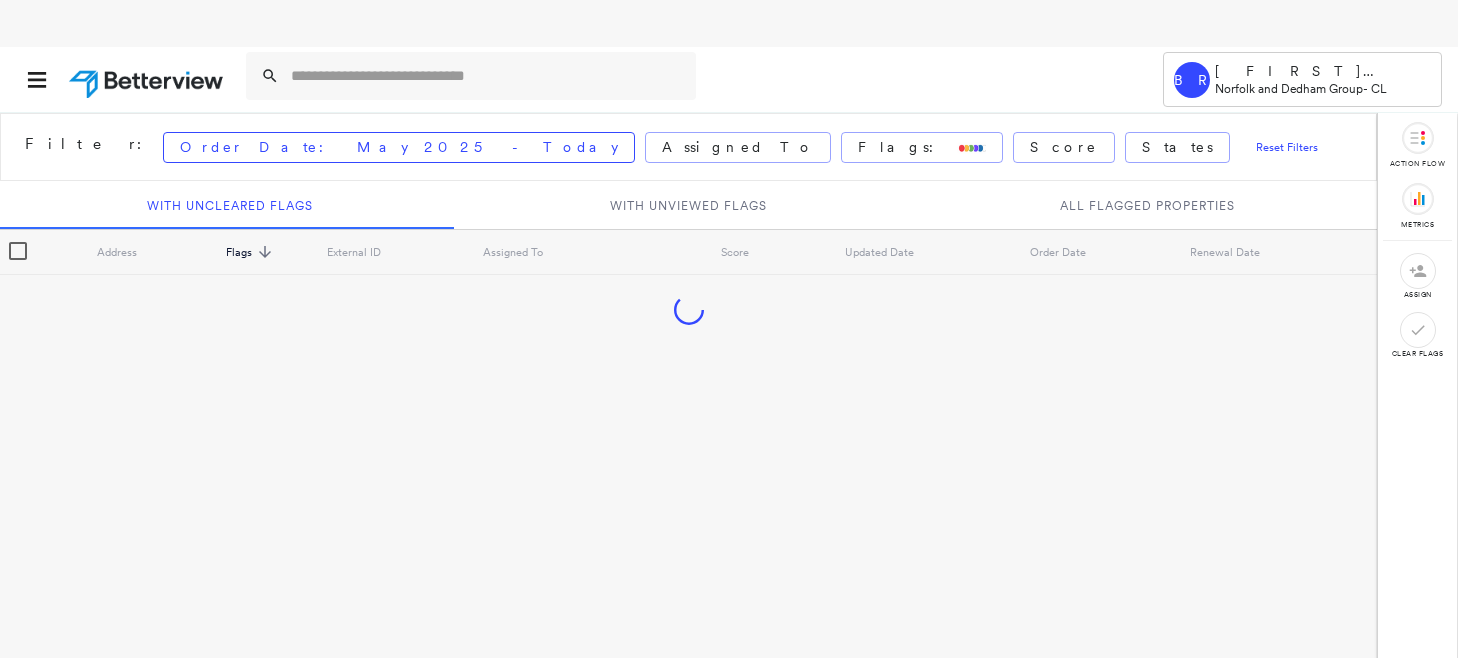 scroll, scrollTop: 0, scrollLeft: 0, axis: both 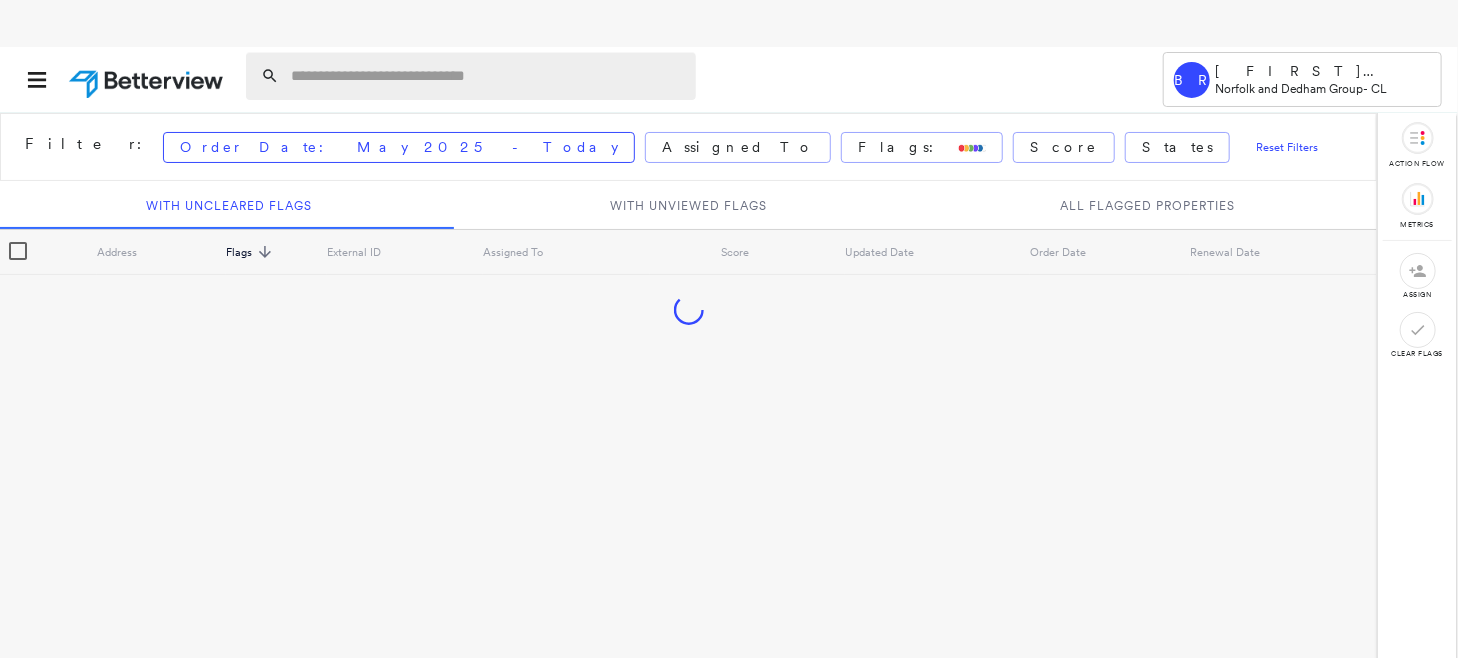 click at bounding box center [487, 76] 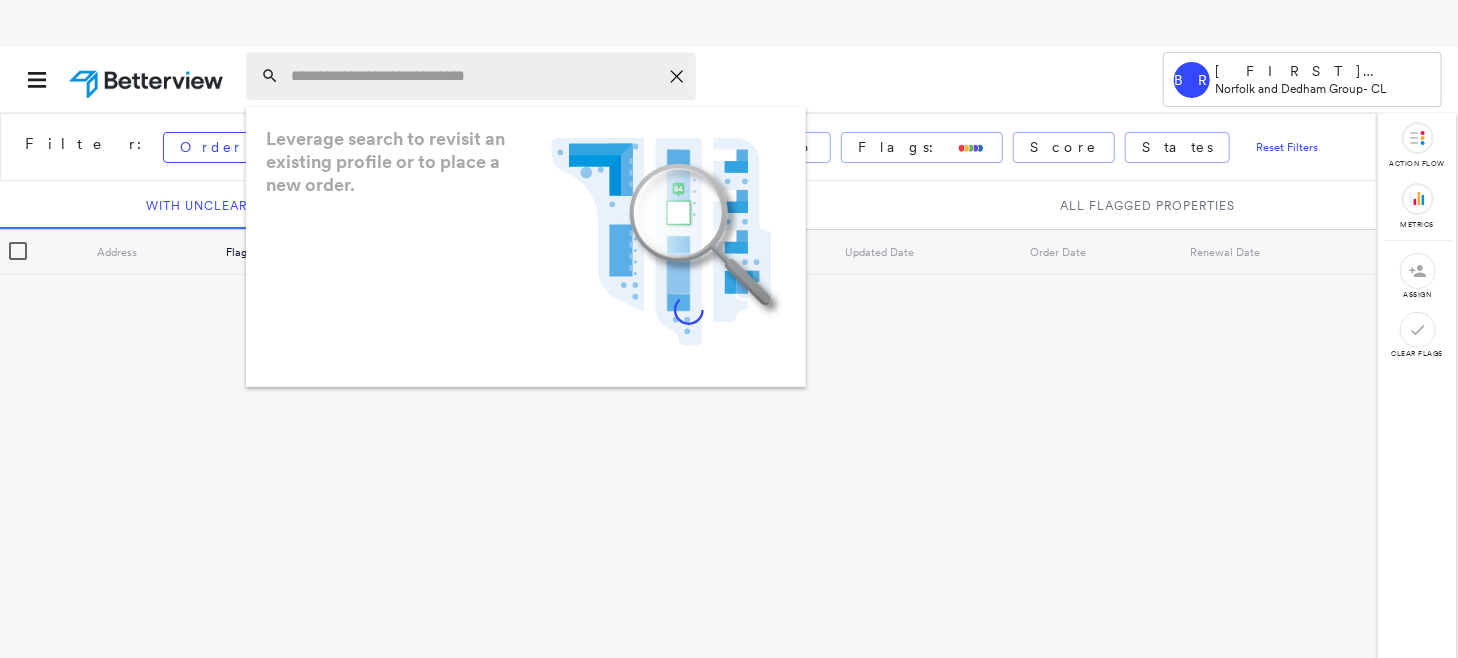 paste on "**********" 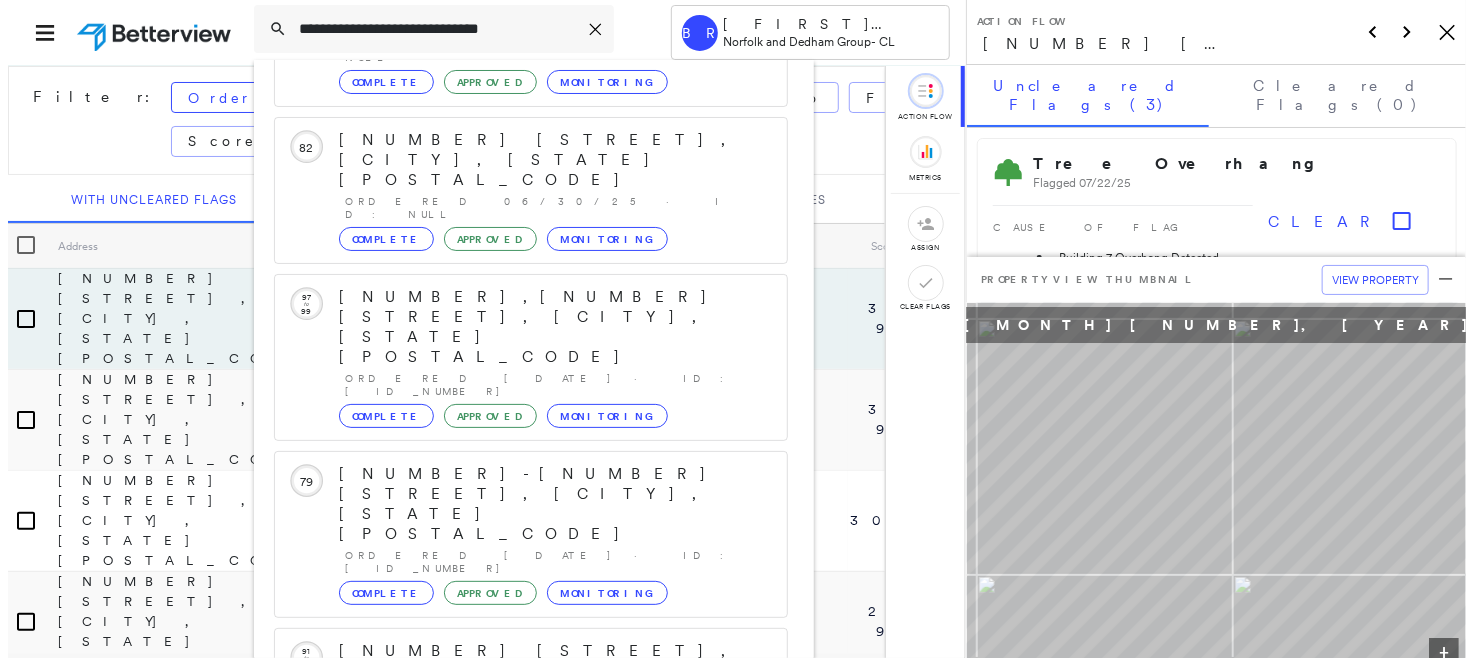 scroll, scrollTop: 207, scrollLeft: 0, axis: vertical 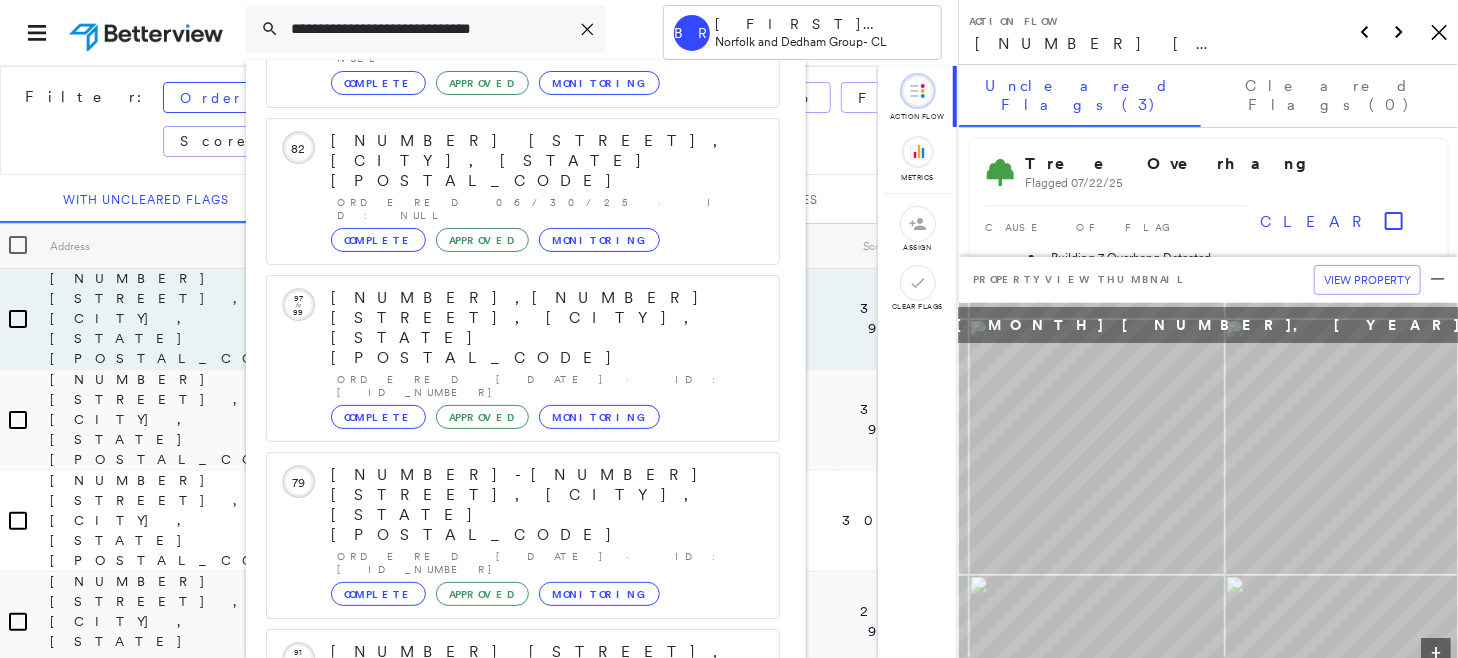 type on "**********" 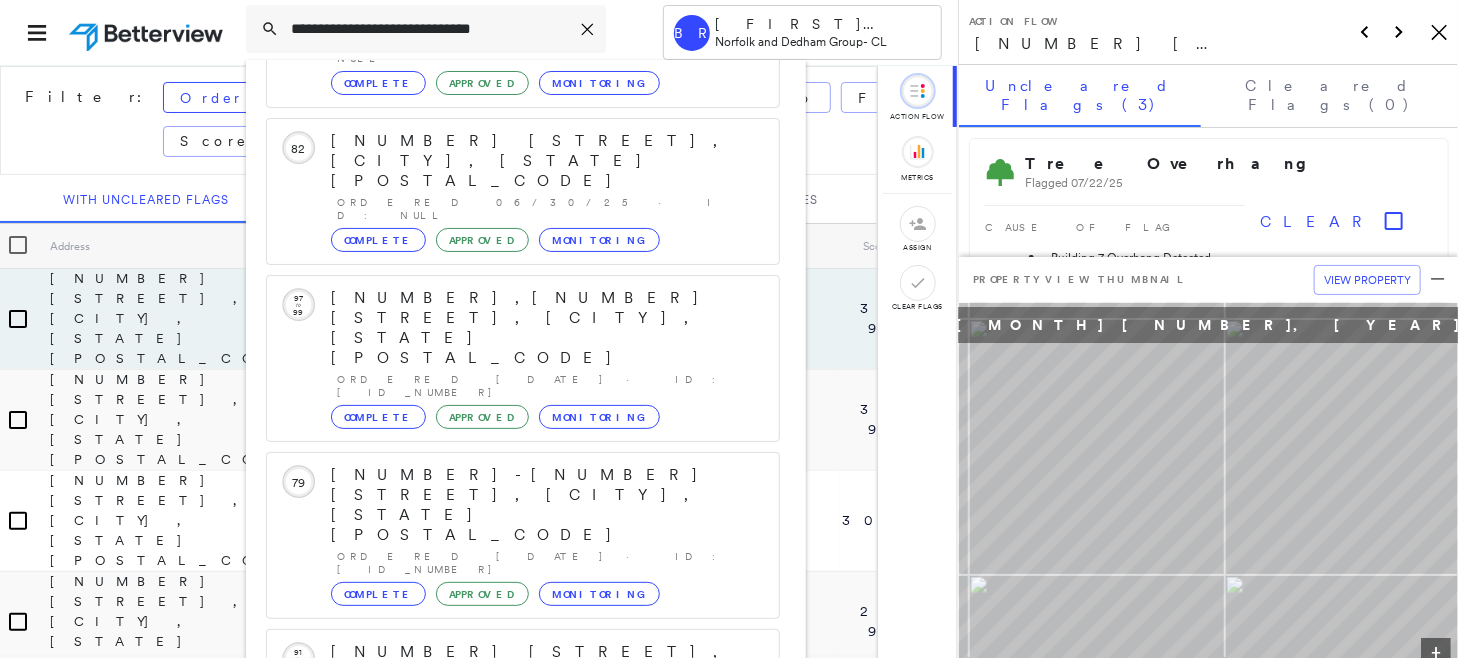 click on "[NUMBER] [STREET], [CITY], [STATE] [POSTAL_CODE]" at bounding box center (501, 964) 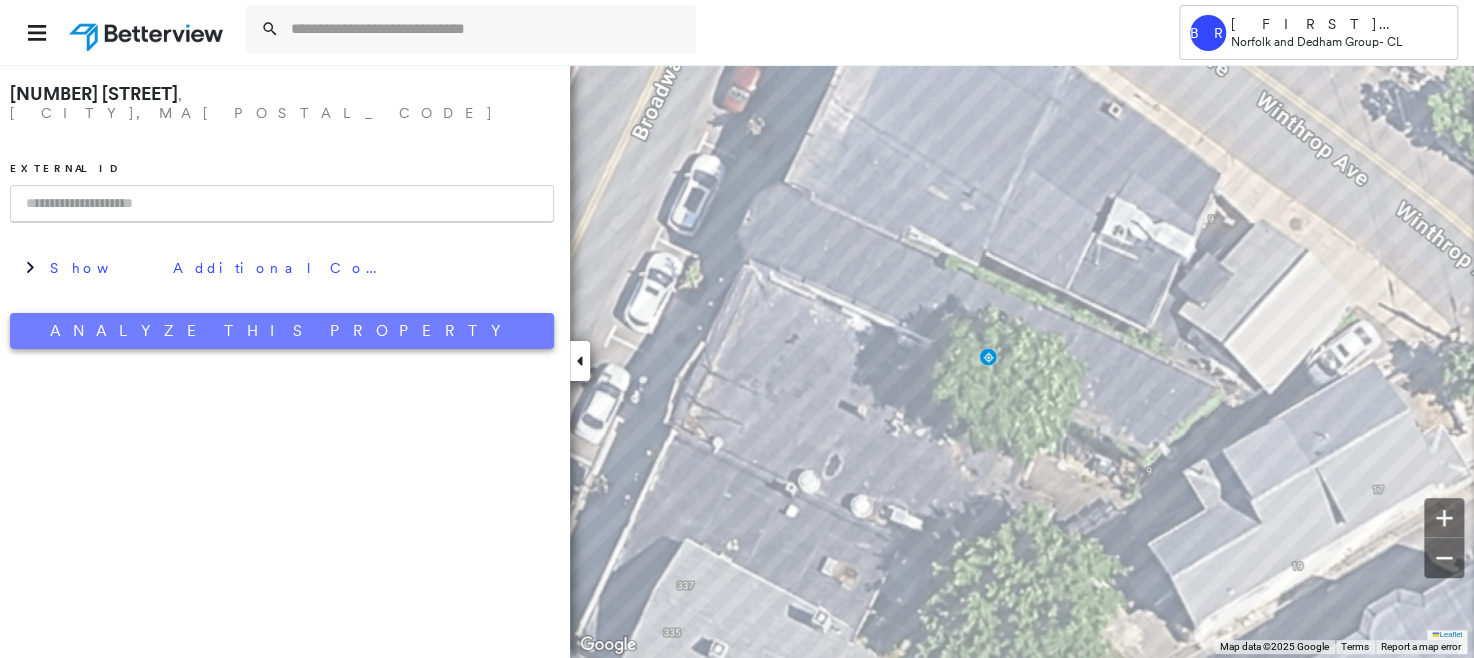 click on "Analyze This Property" at bounding box center (282, 331) 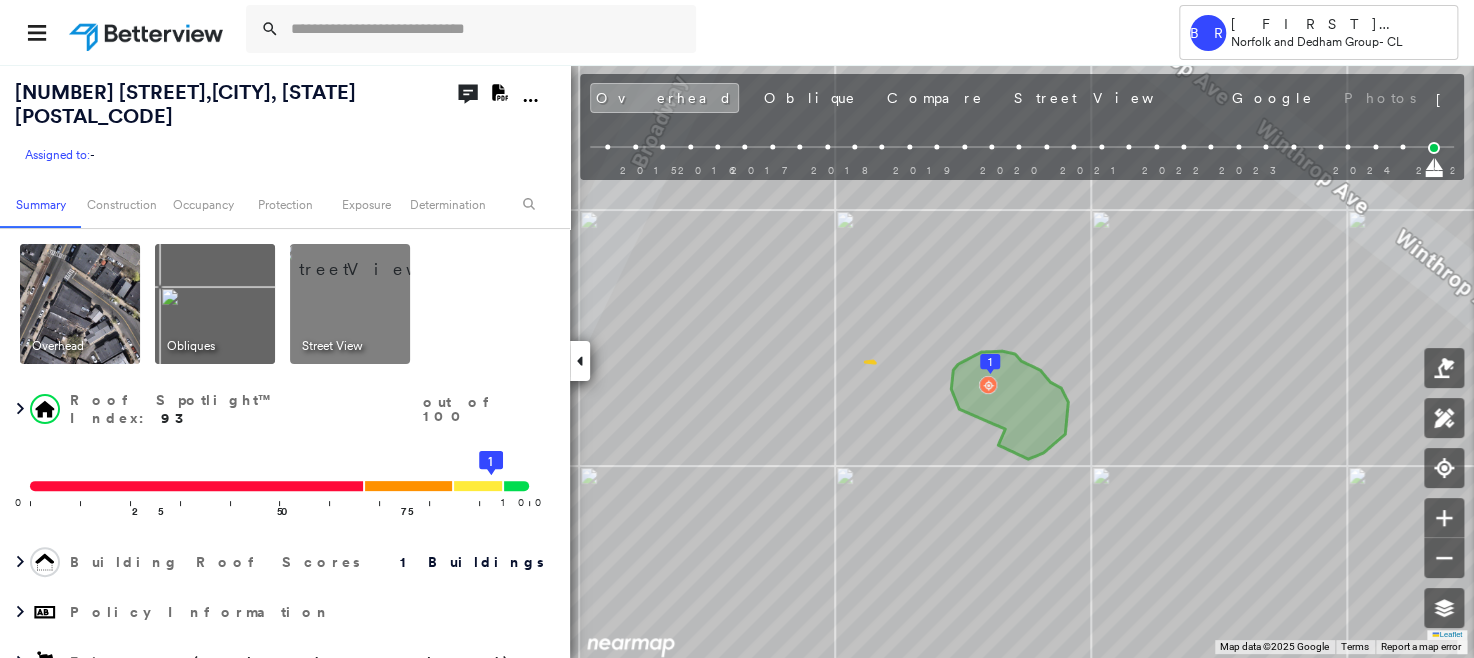 click at bounding box center [374, 259] 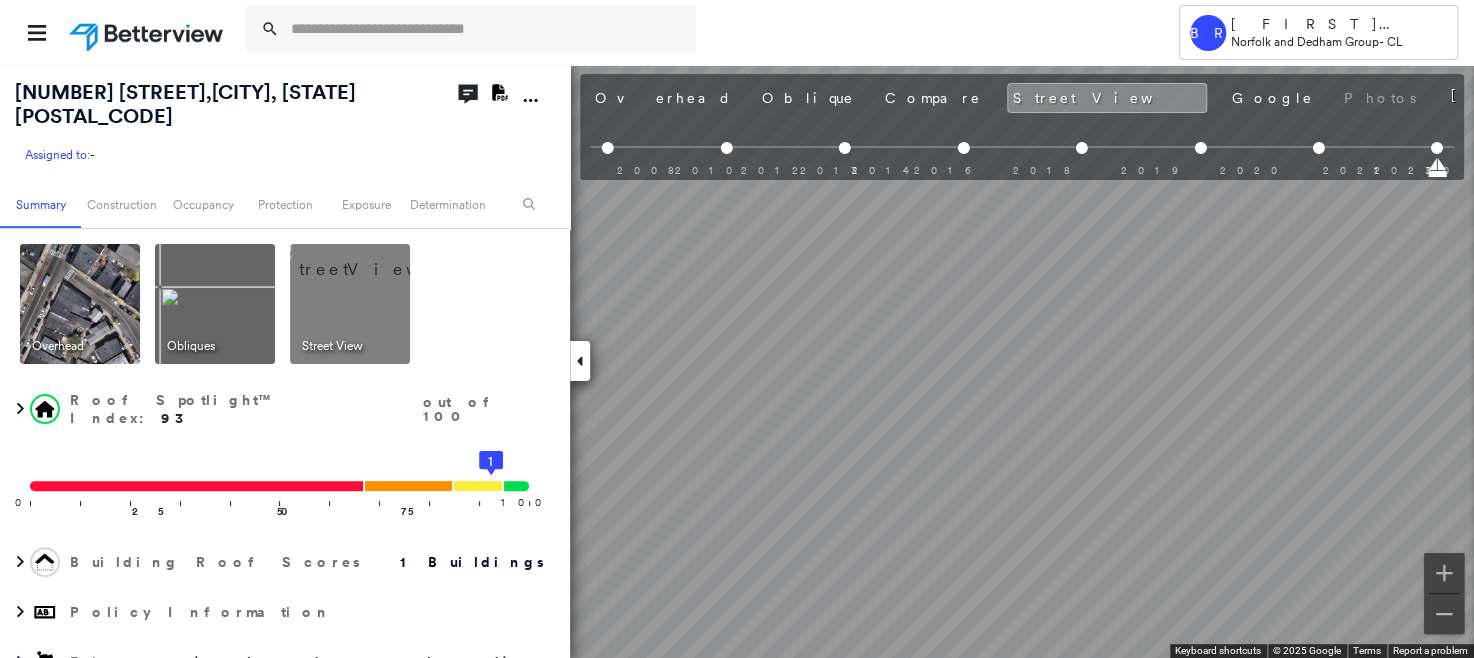 scroll, scrollTop: 0, scrollLeft: 460, axis: horizontal 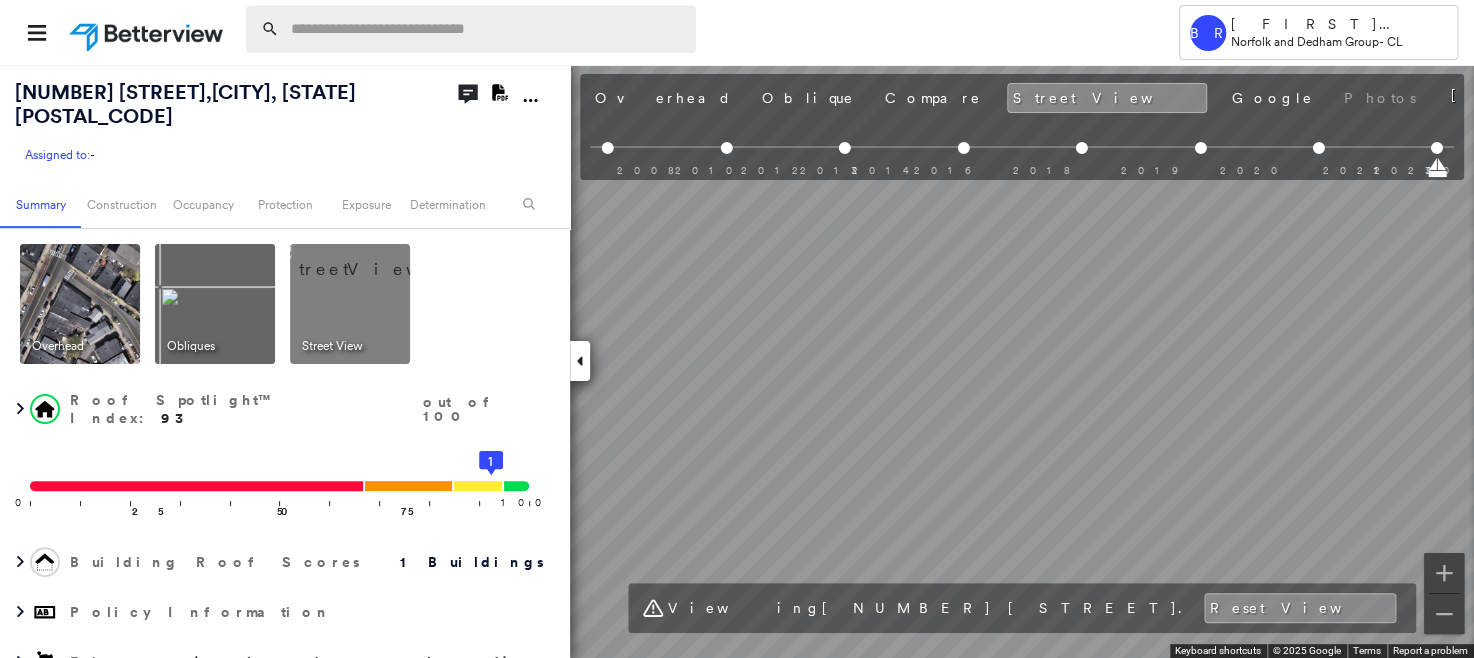 click at bounding box center (487, 29) 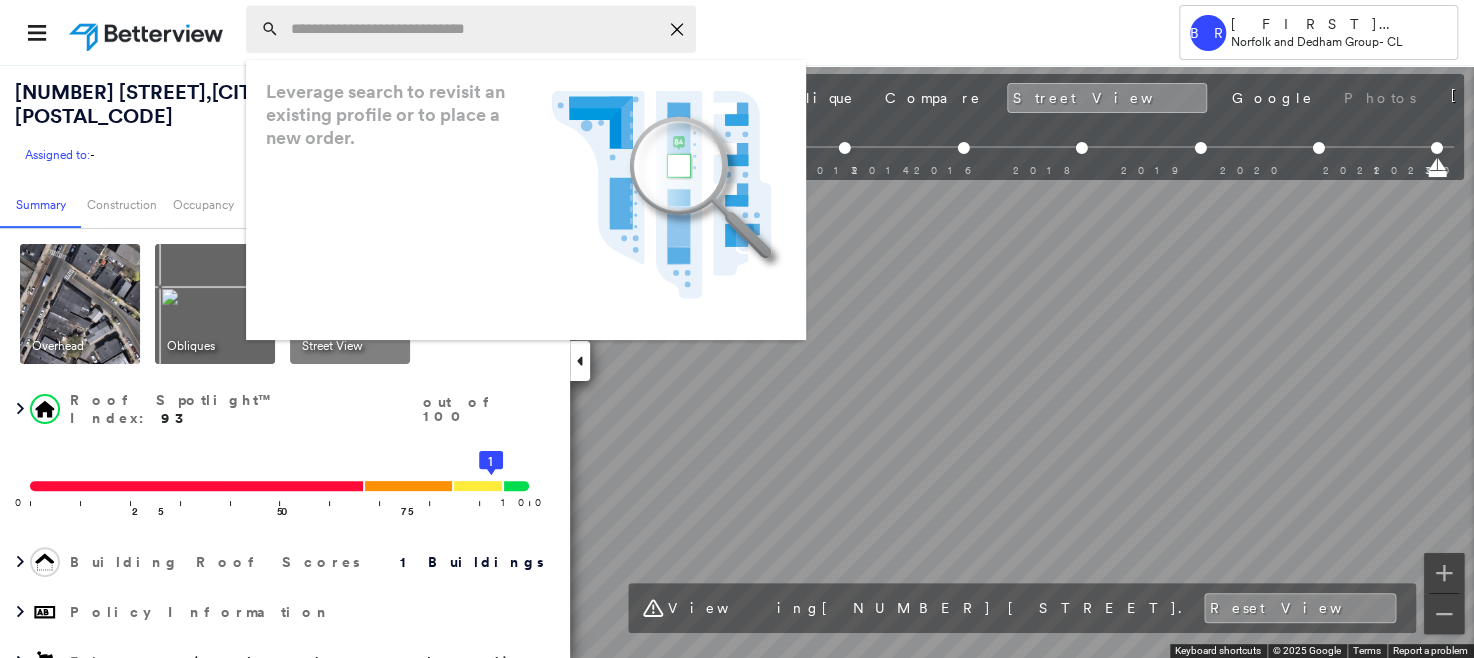 paste on "**********" 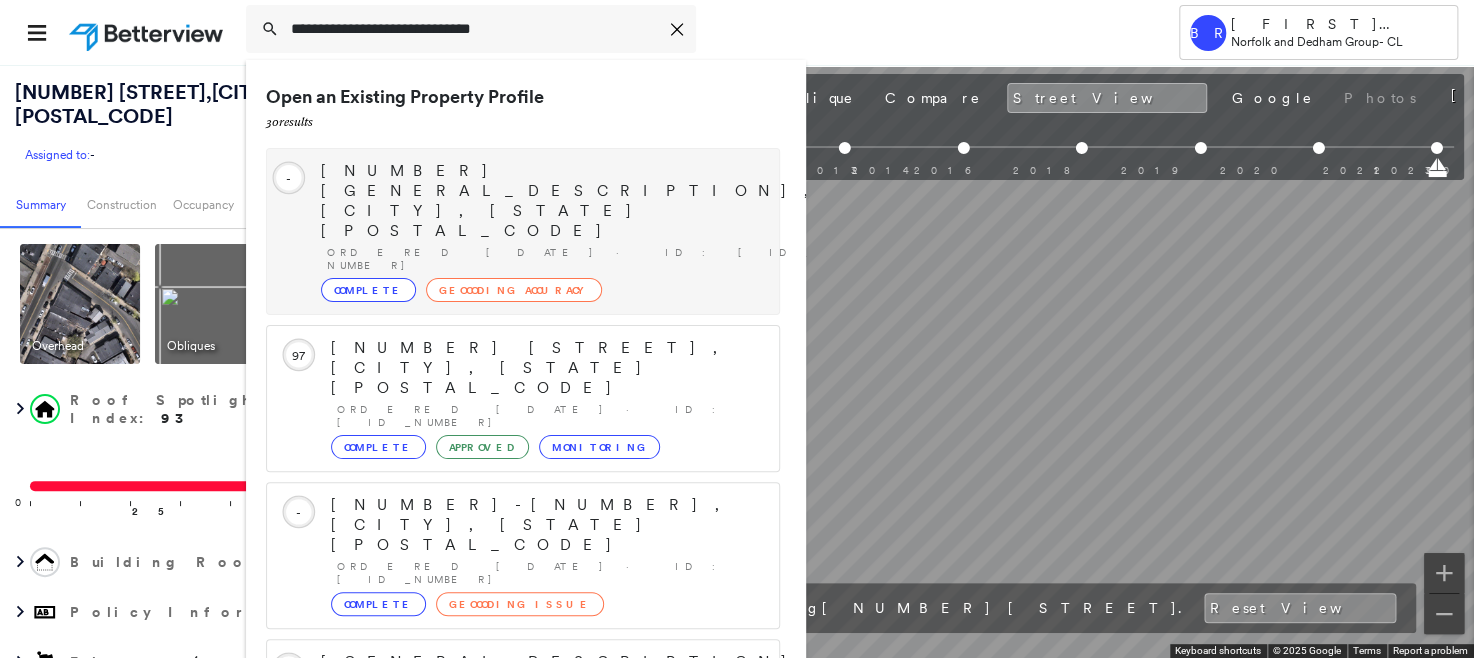 scroll, scrollTop: 208, scrollLeft: 0, axis: vertical 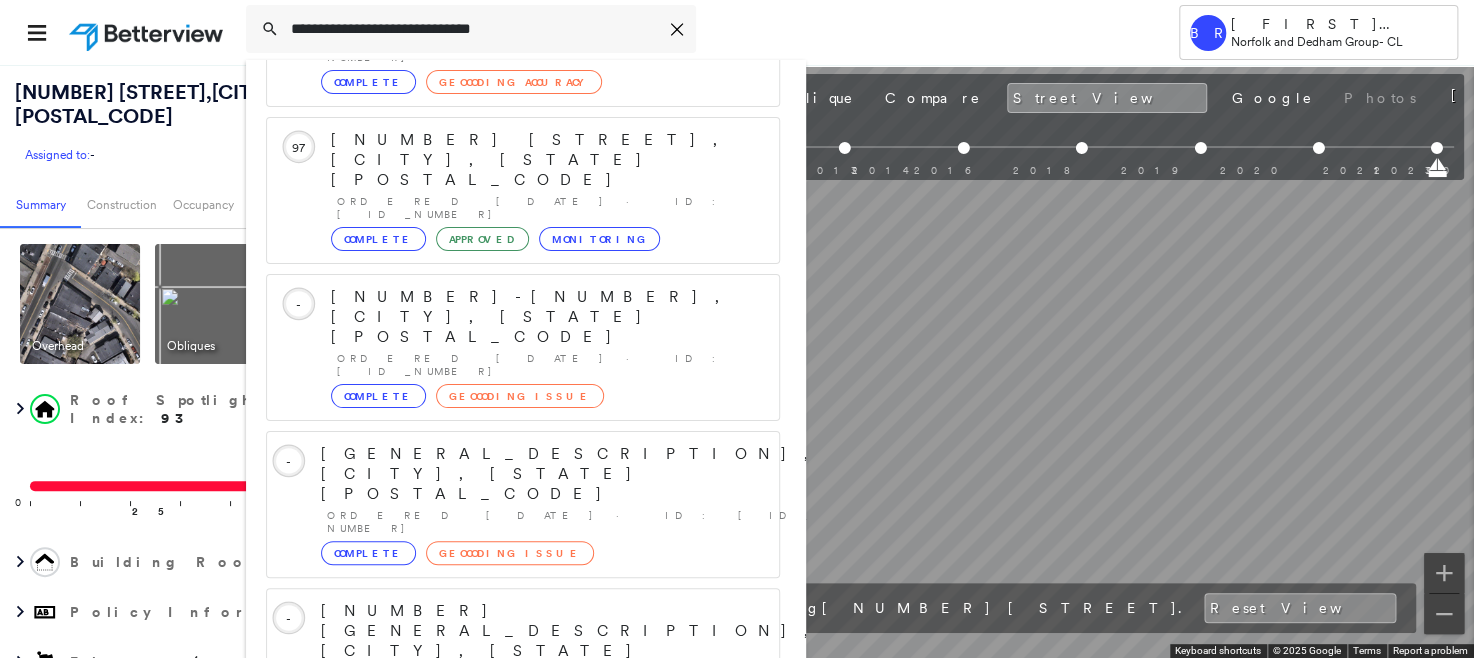 type on "**********" 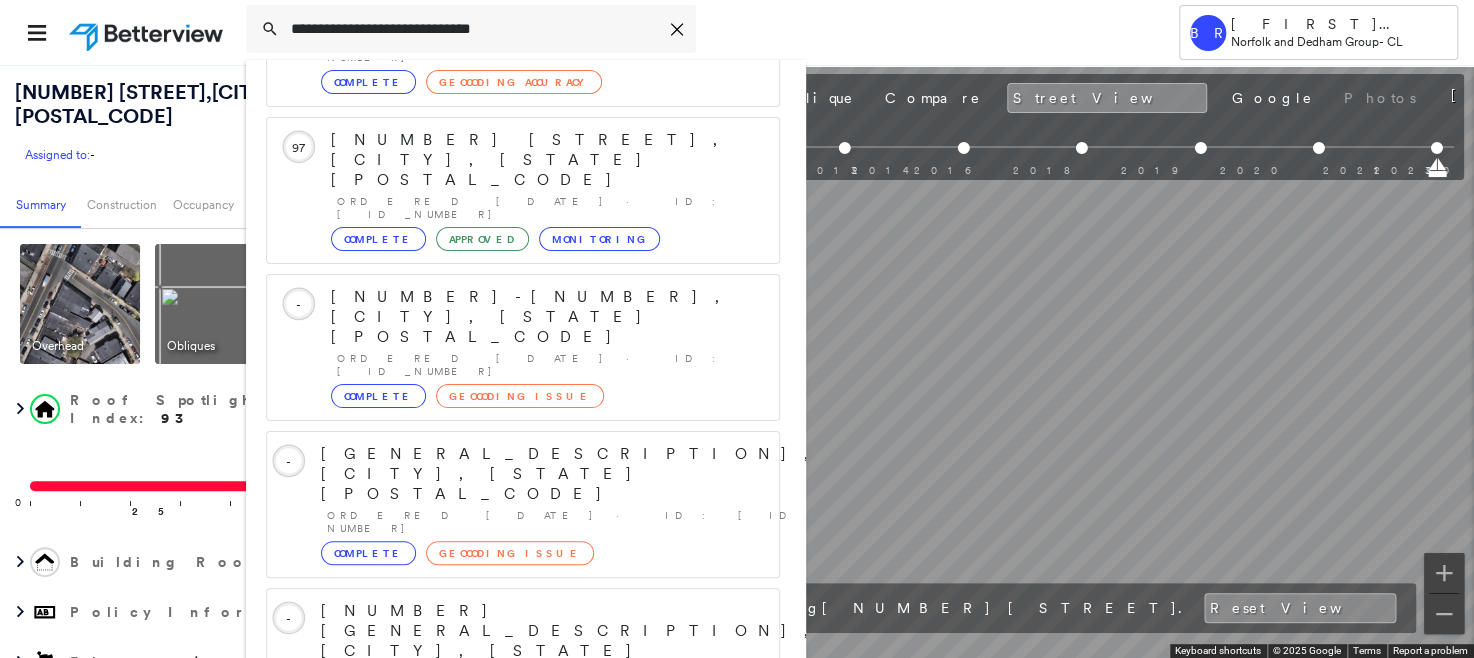 click on "[NUMBER] [STREET], [CITY], [STATE] [POSTAL_CODE]" at bounding box center [501, 943] 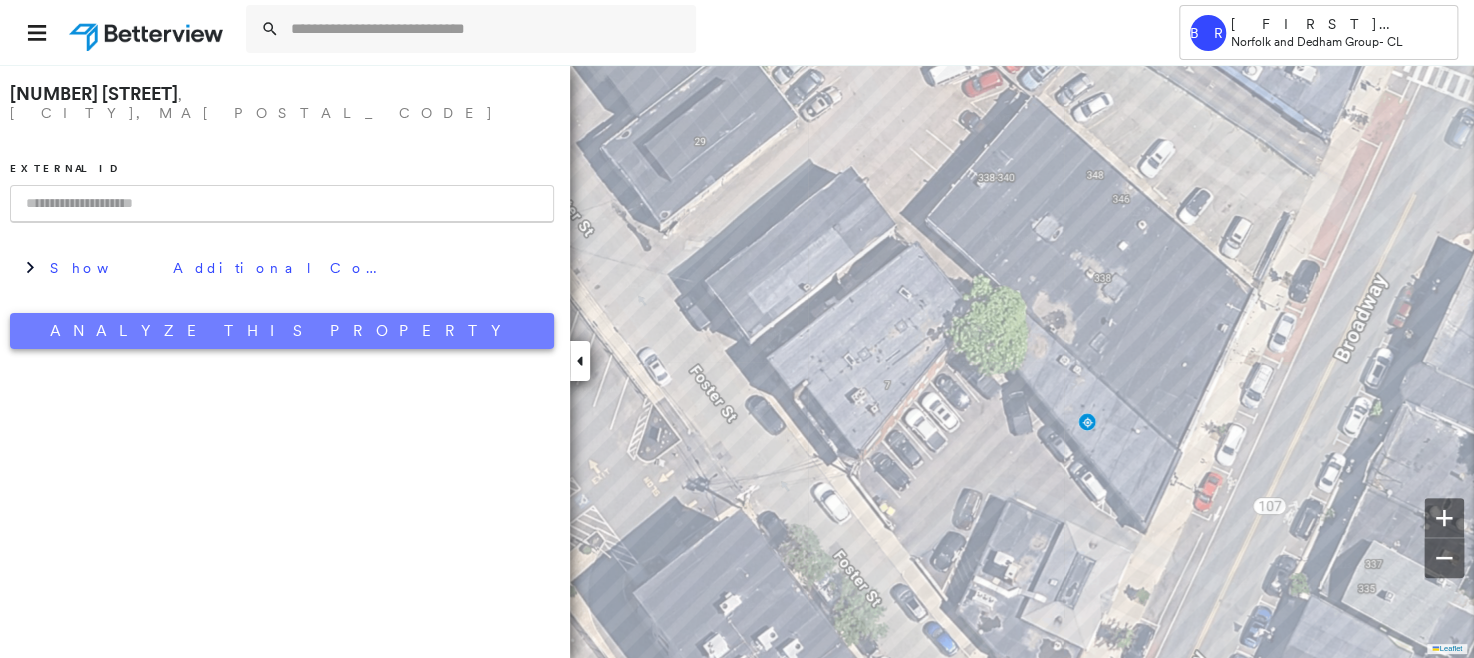 click on "Analyze This Property" at bounding box center (282, 331) 